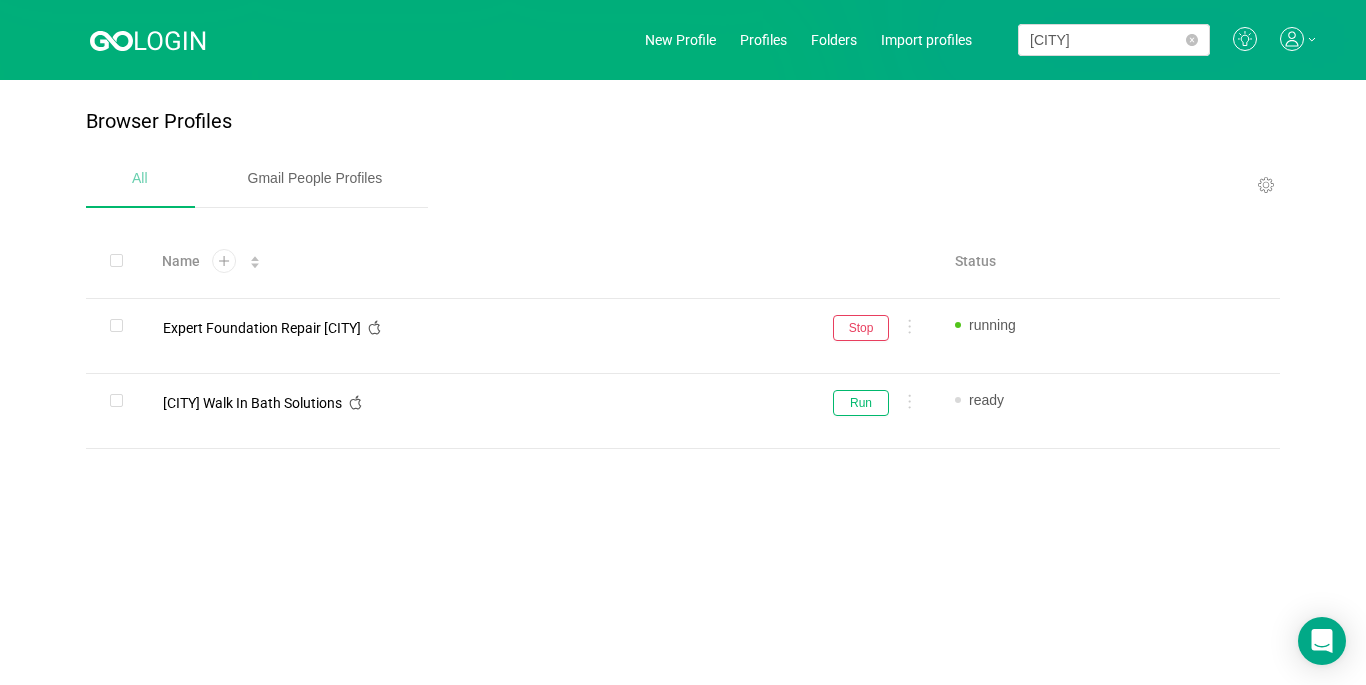 scroll, scrollTop: 0, scrollLeft: 0, axis: both 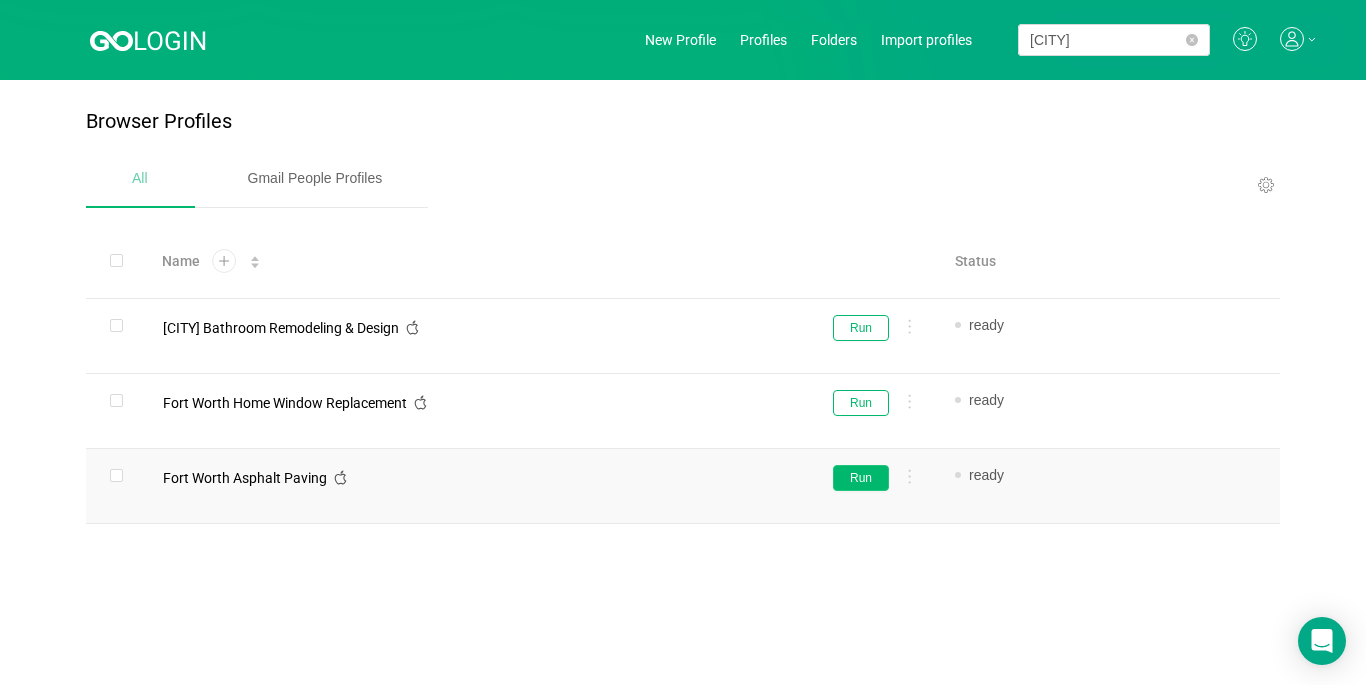 click on "Run" at bounding box center (861, 478) 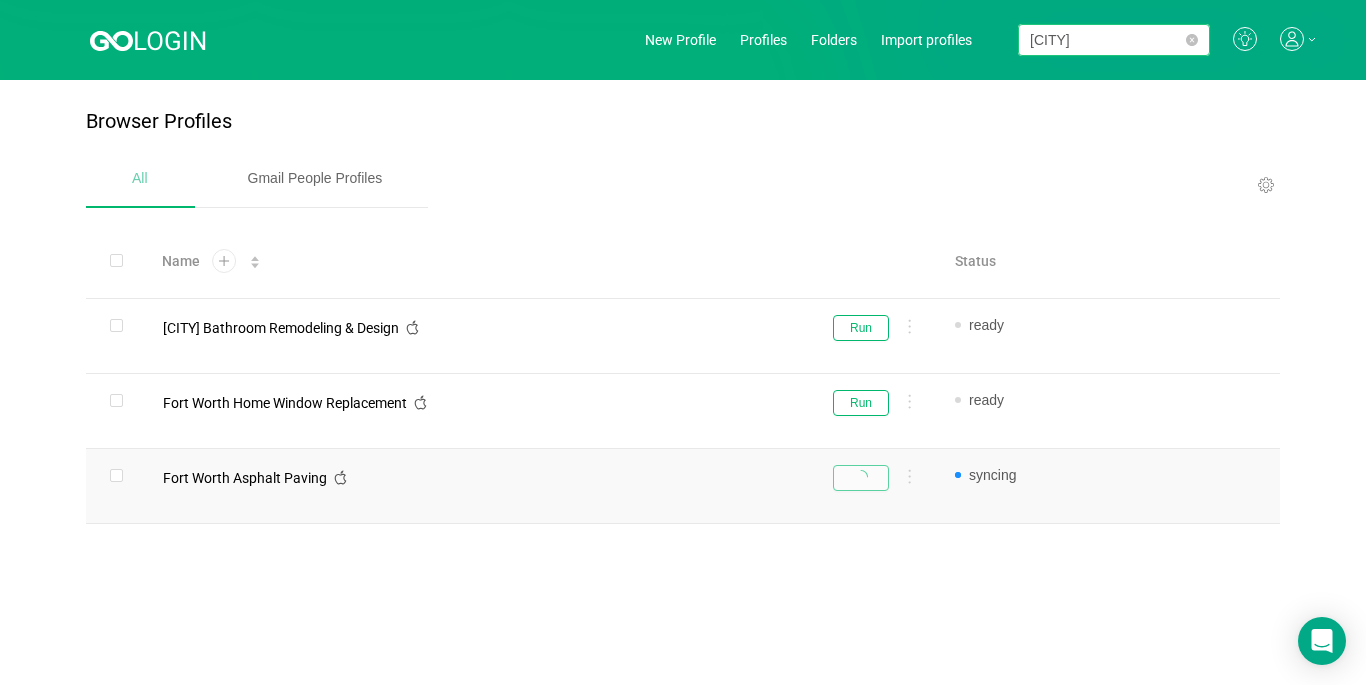 click on "[CITY]" at bounding box center [1114, 40] 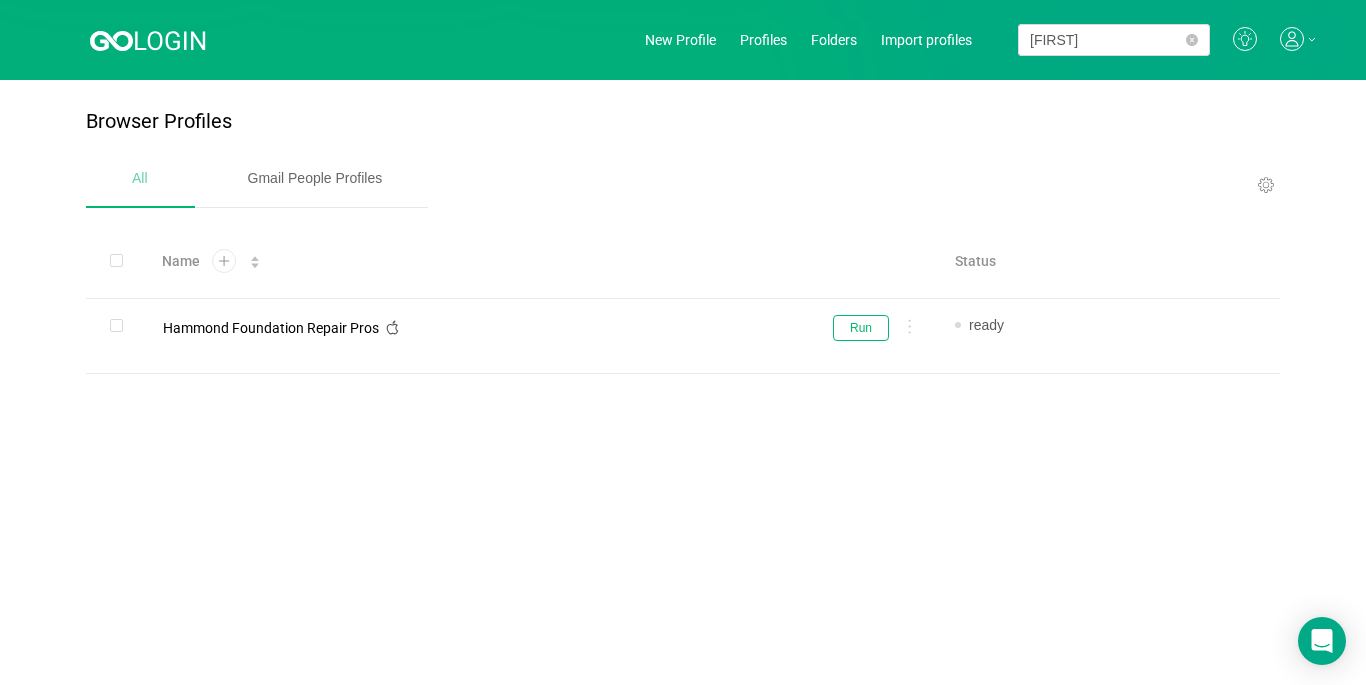 click on "[FIRST]" at bounding box center (1096, 40) 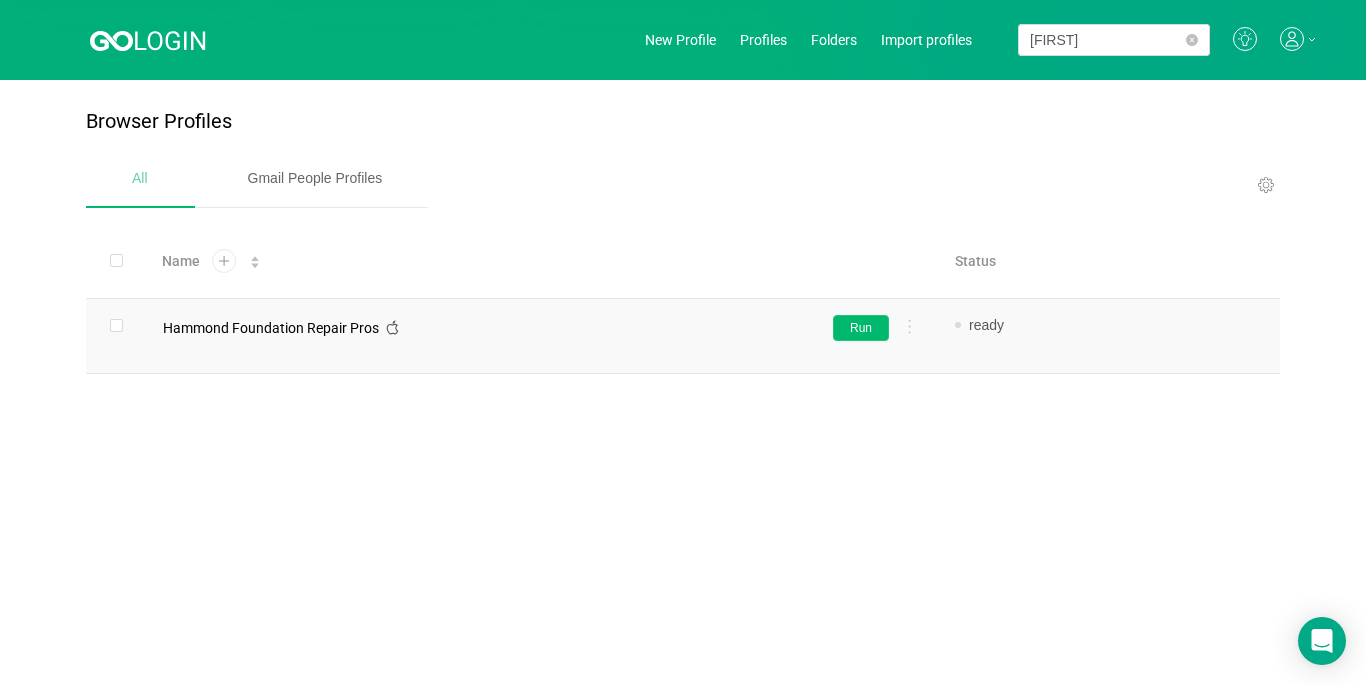 click on "Run" at bounding box center [861, 328] 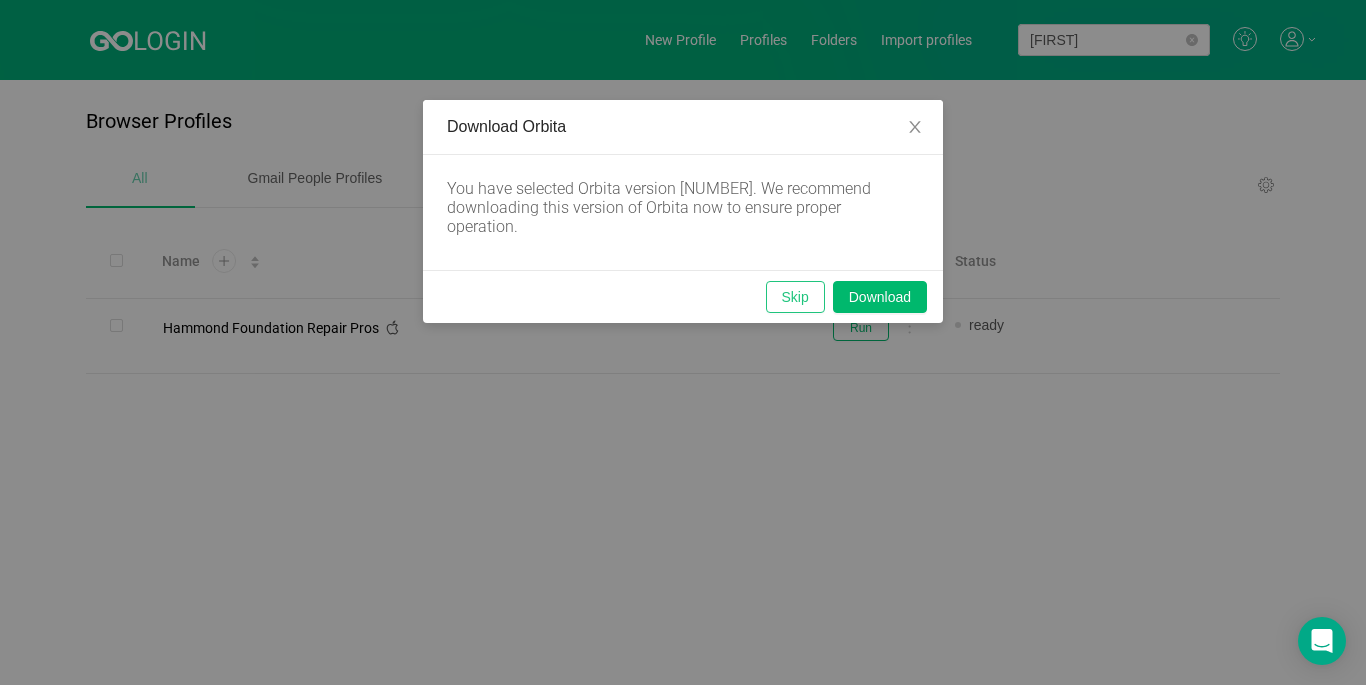 click on "Skip" at bounding box center (795, 297) 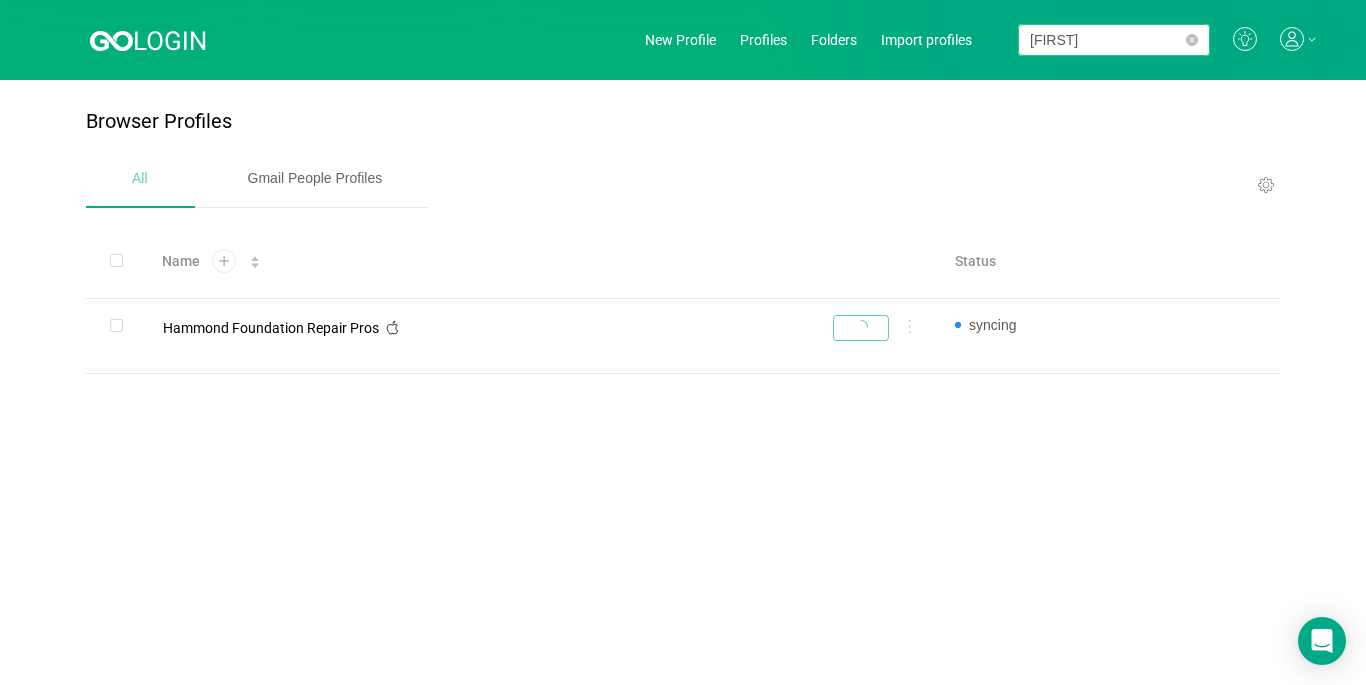 click on "[FIRST]" at bounding box center [1114, 40] 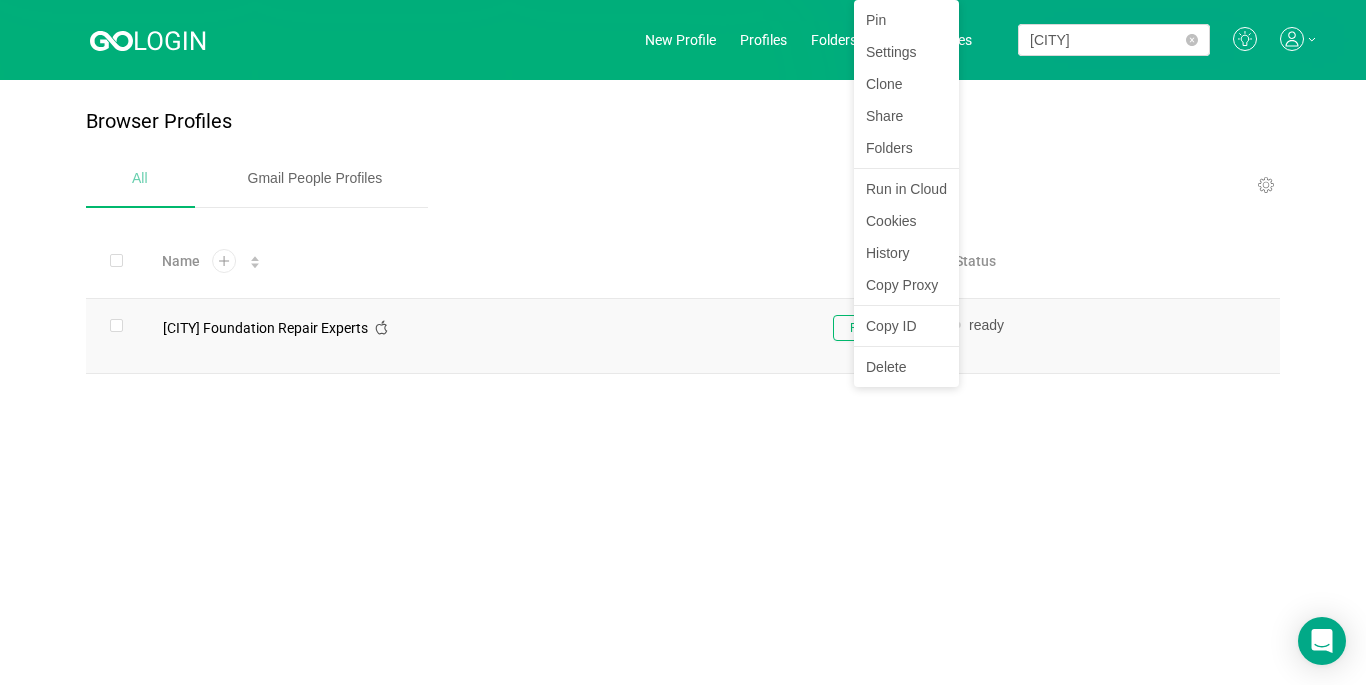 click on "Copy ID" at bounding box center [906, 326] 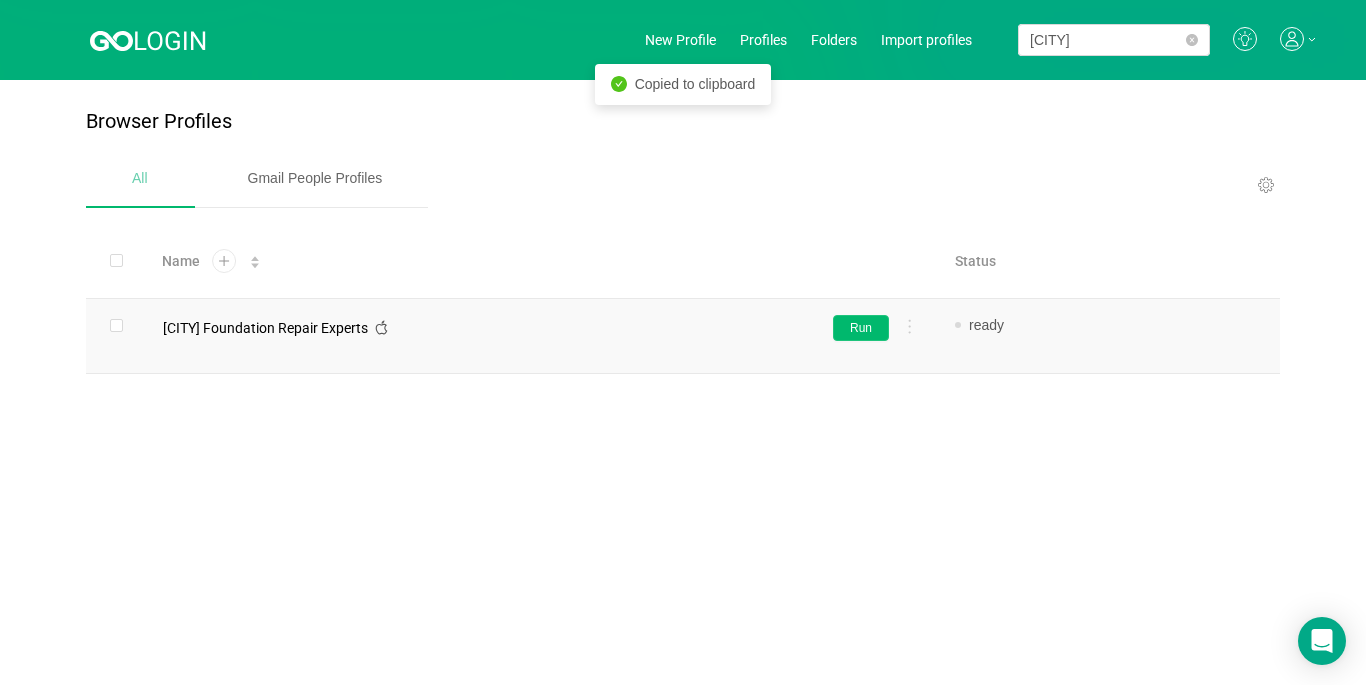 click on "Run" at bounding box center (861, 328) 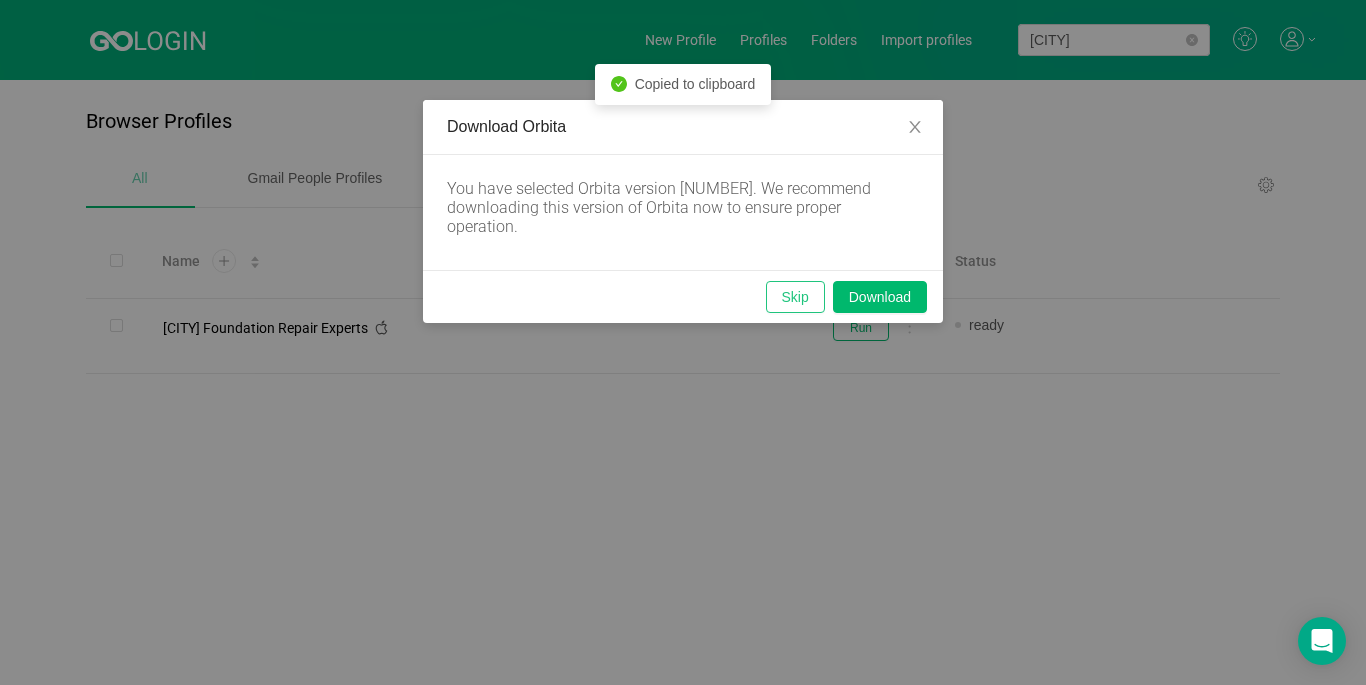click on "Skip" at bounding box center (795, 297) 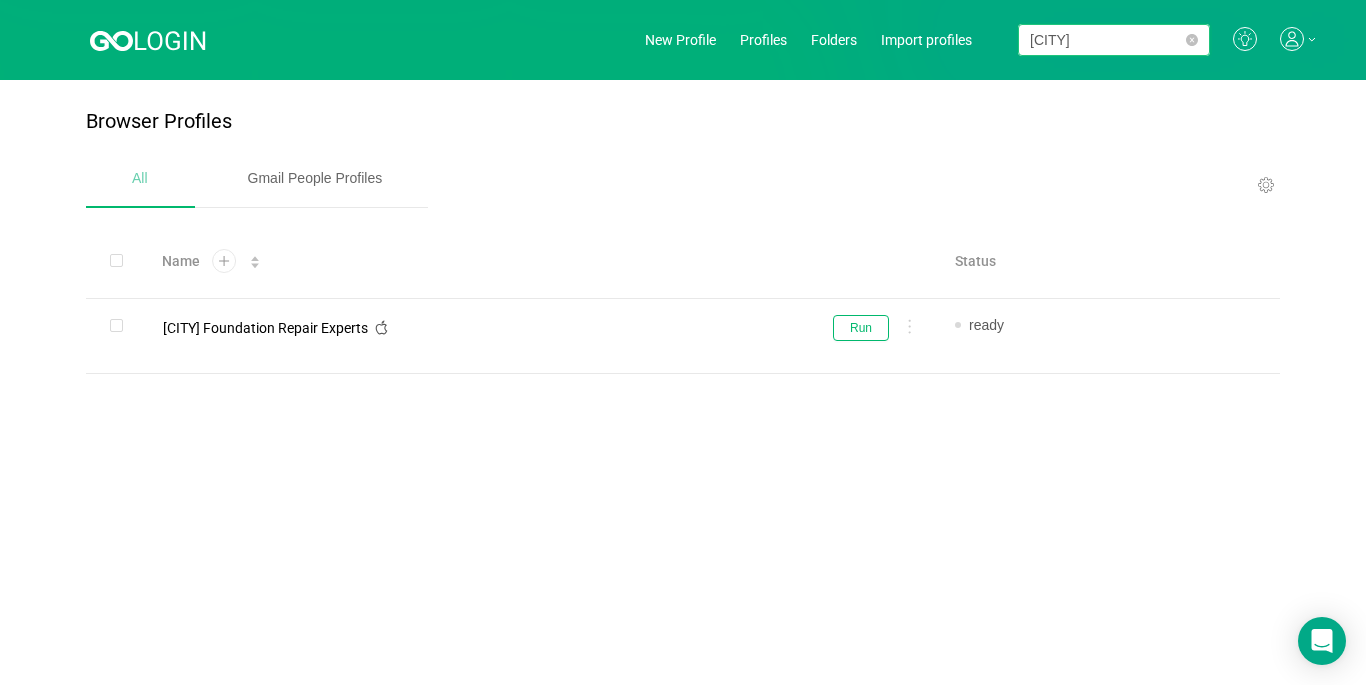 click on "[CITY]" at bounding box center (1114, 40) 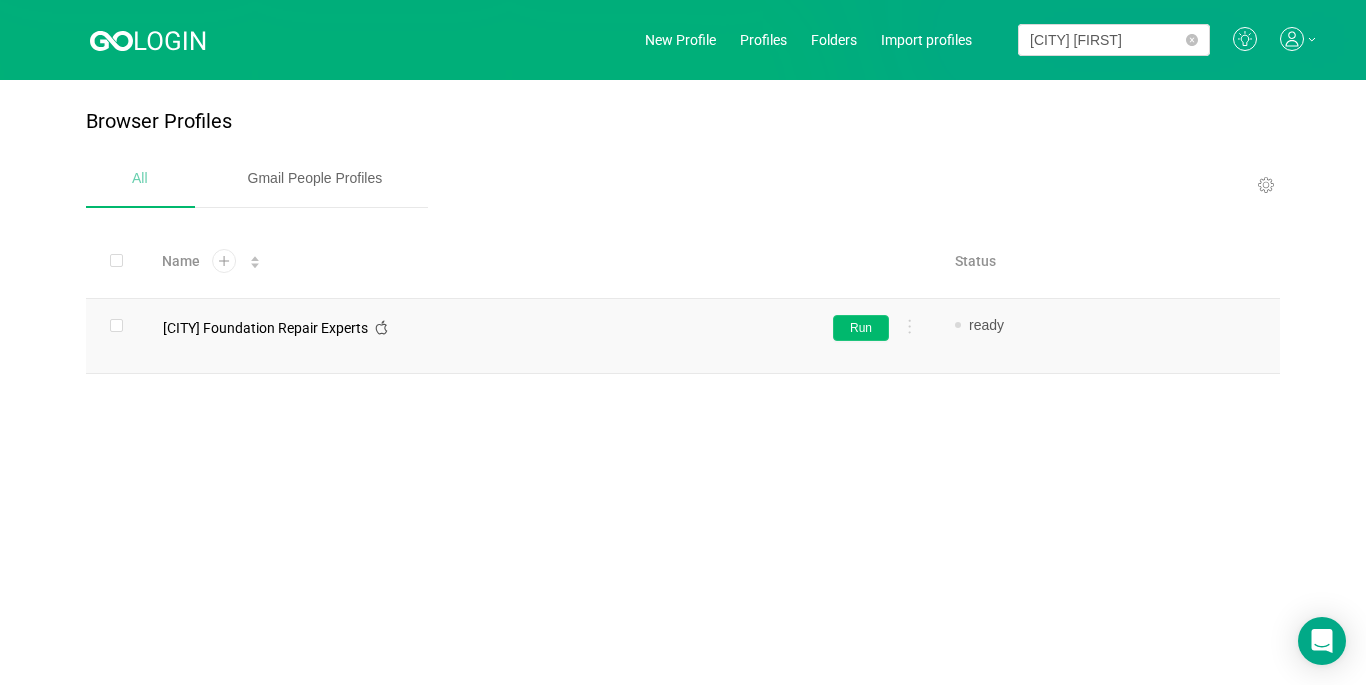 click on "Run" at bounding box center [861, 328] 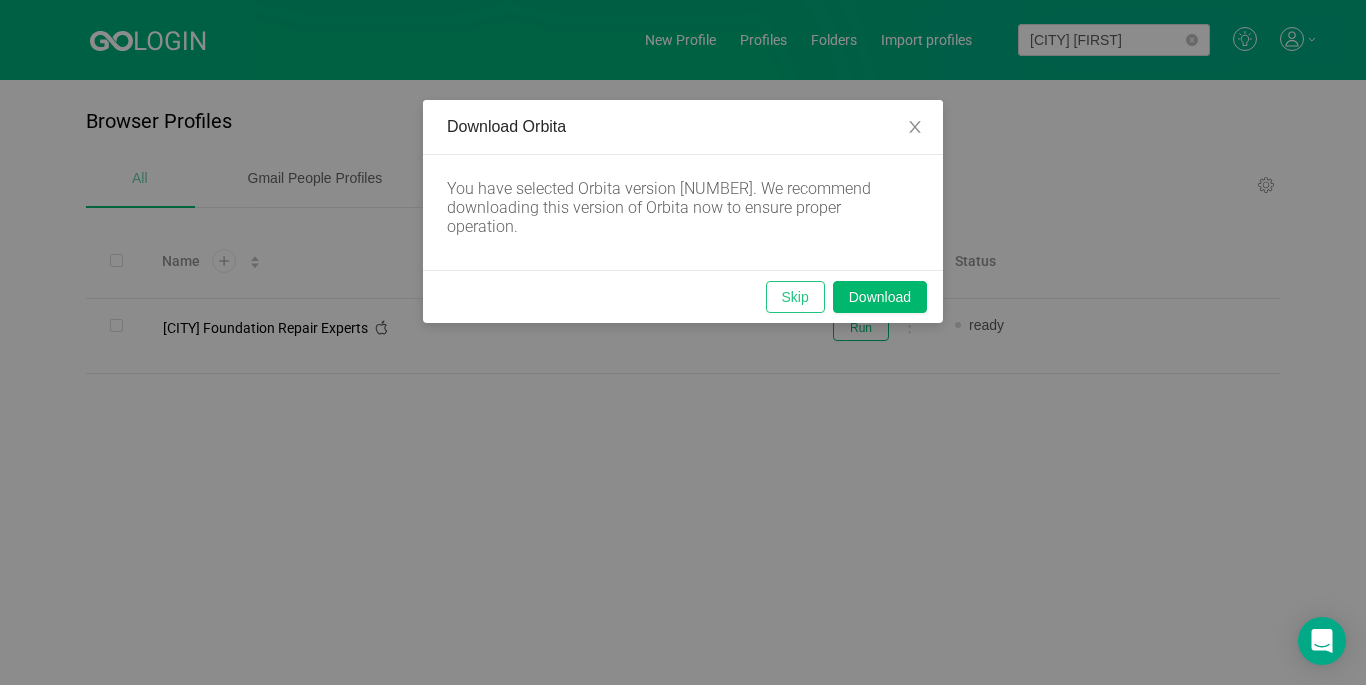 click on "Skip" at bounding box center (795, 297) 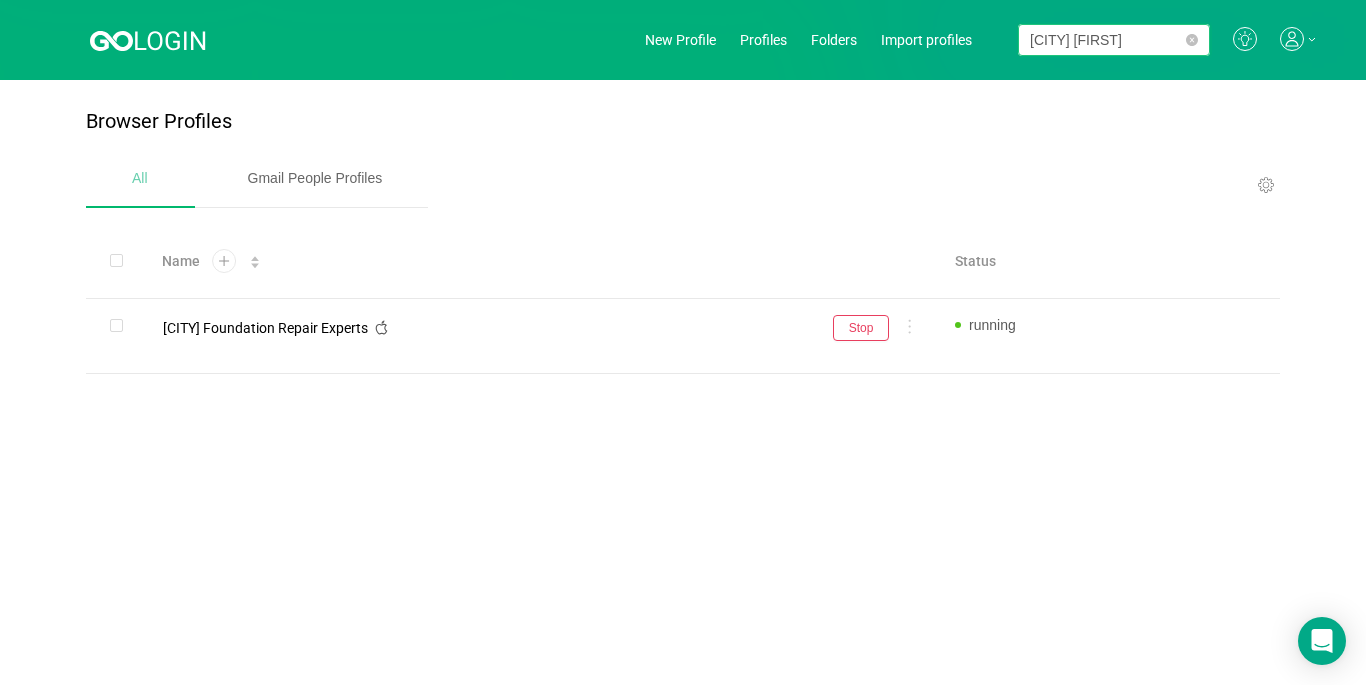 click on "[CITY] [FIRST]" at bounding box center [1114, 40] 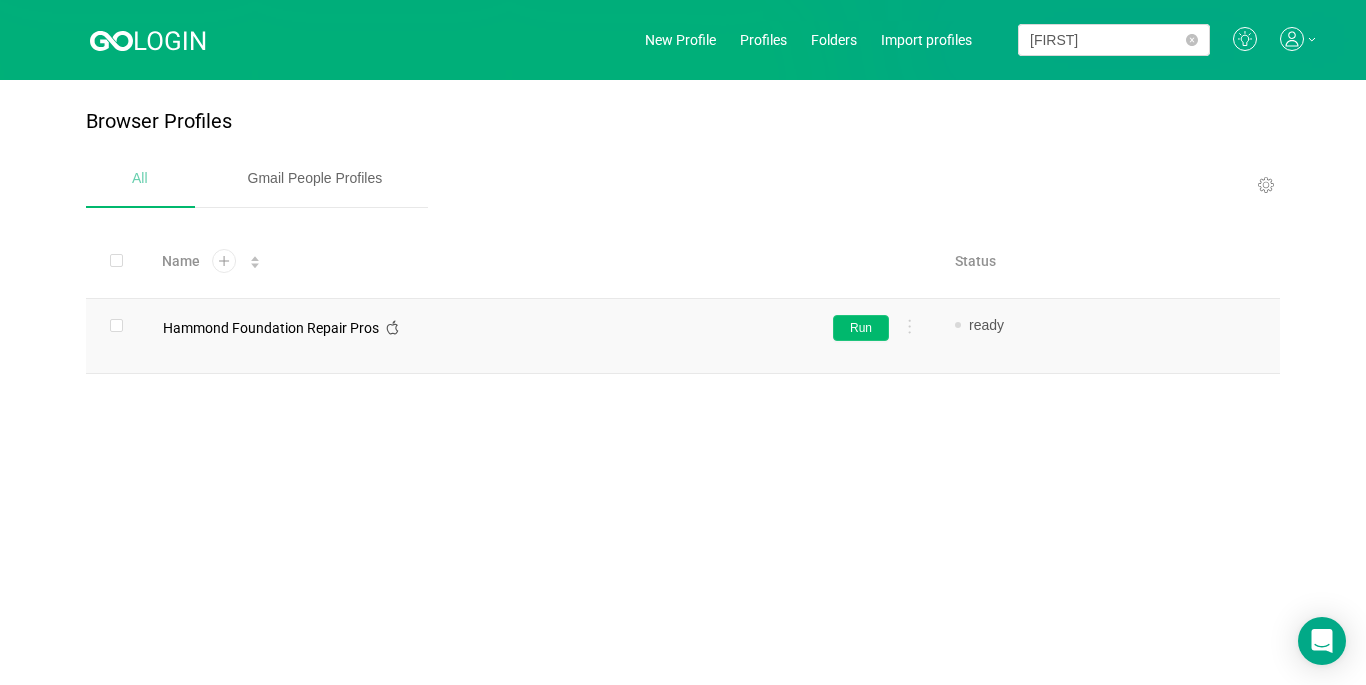 click on "Run" at bounding box center (861, 328) 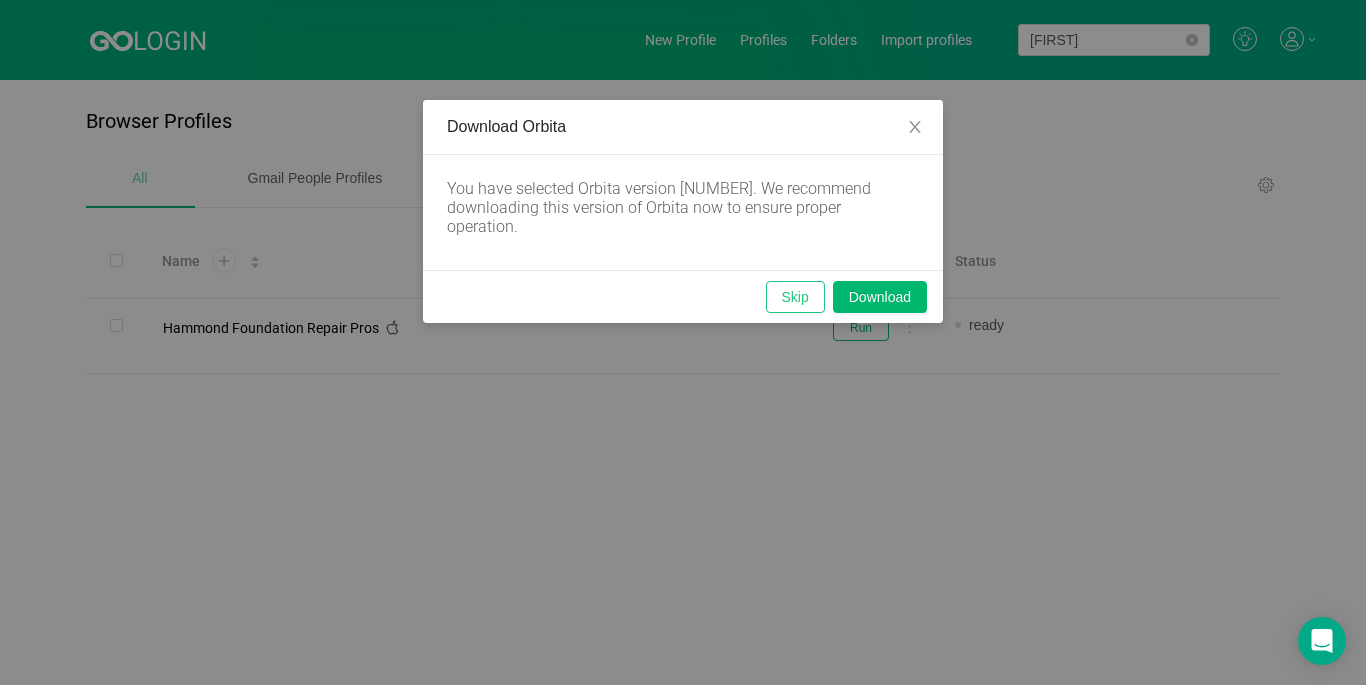 click on "Skip" at bounding box center (795, 297) 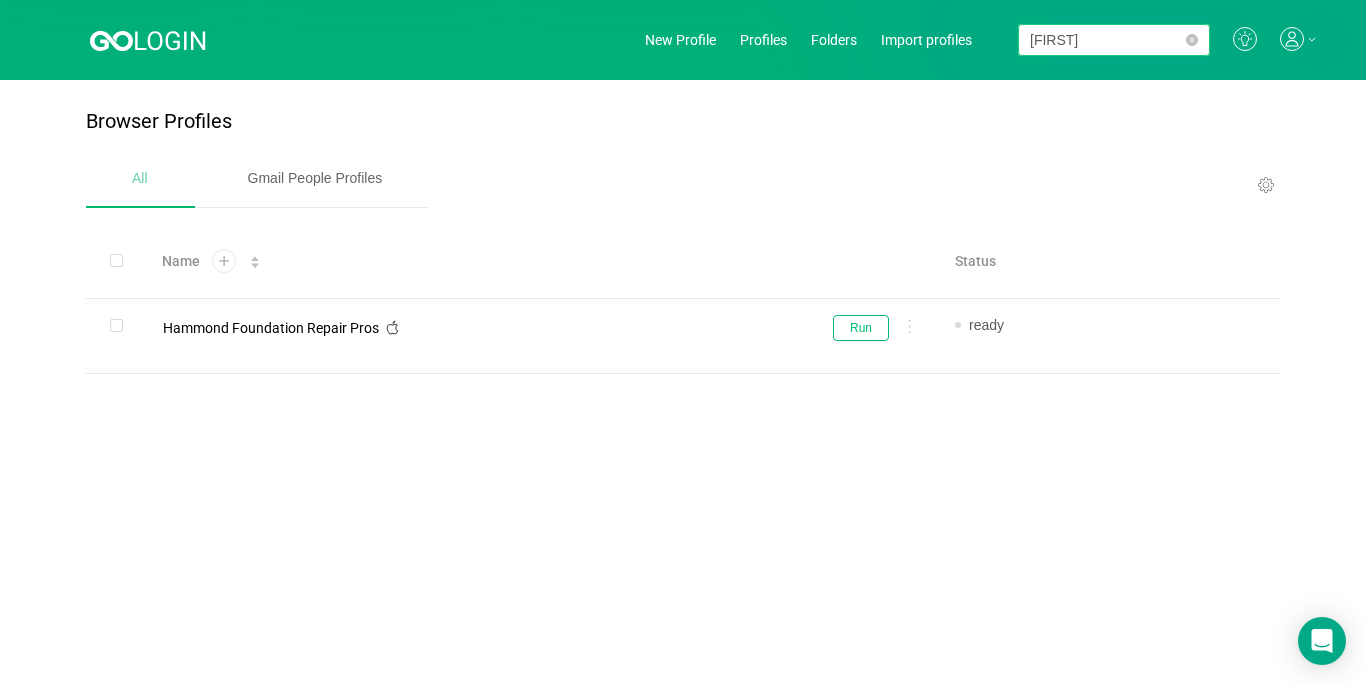 click on "[FIRST]" at bounding box center (1114, 40) 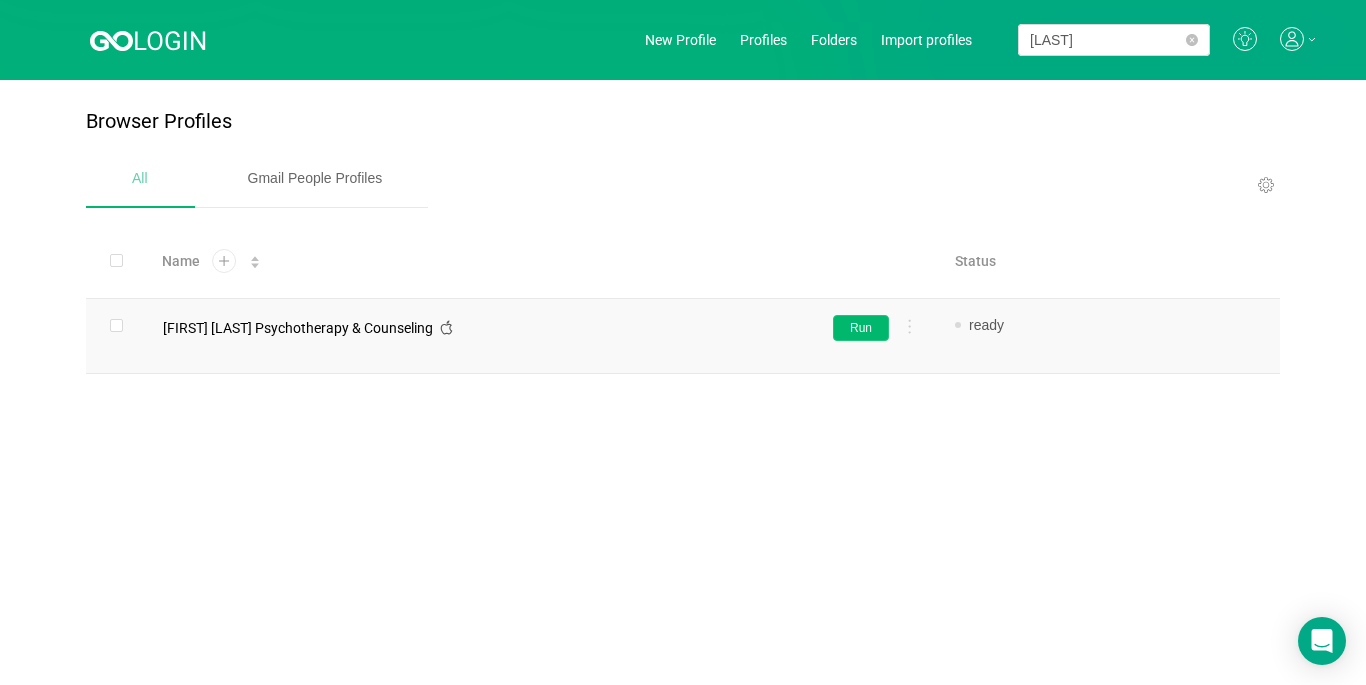 click on "Run" at bounding box center (861, 328) 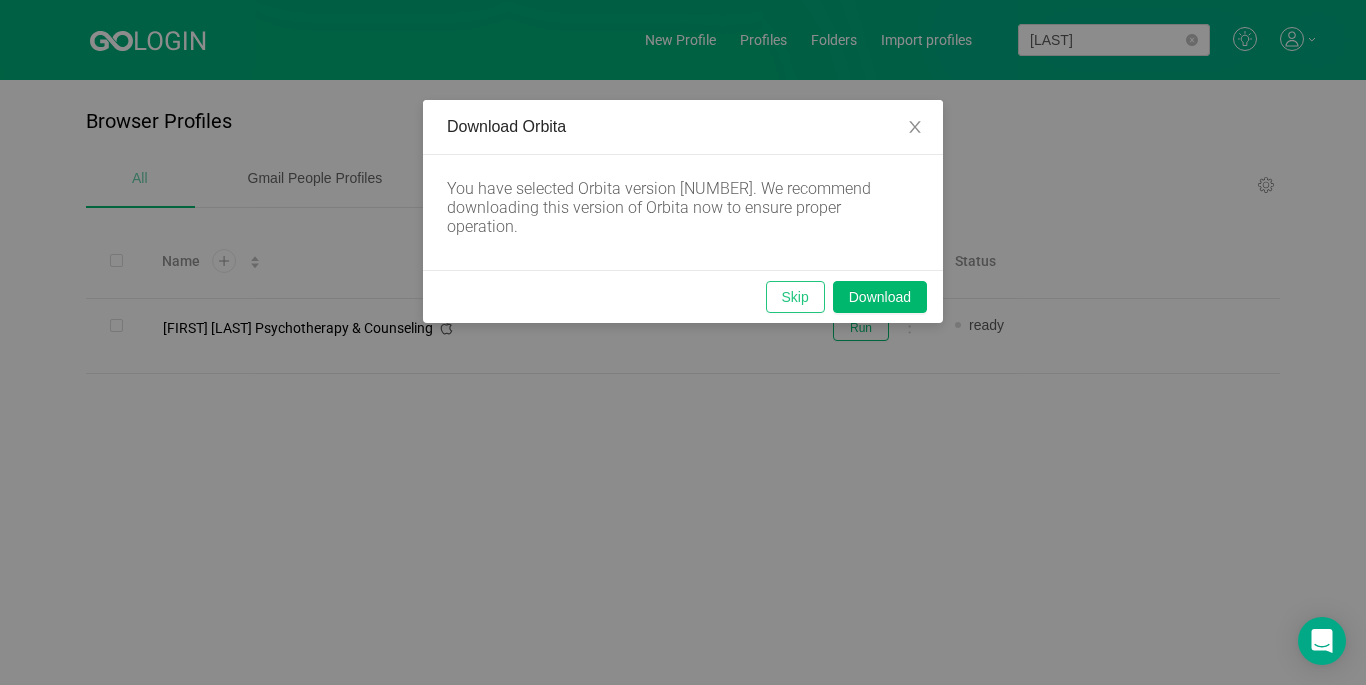 click on "Skip" at bounding box center [795, 297] 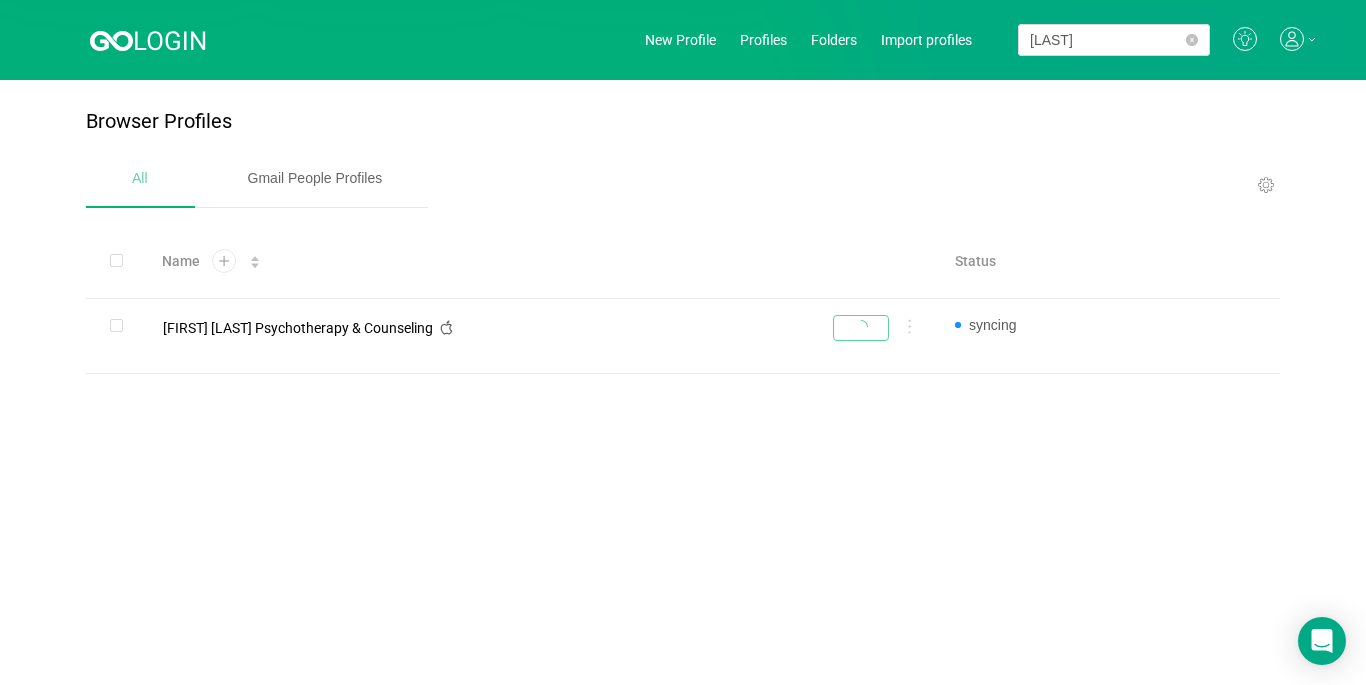 click on "[LAST]" at bounding box center [1096, 40] 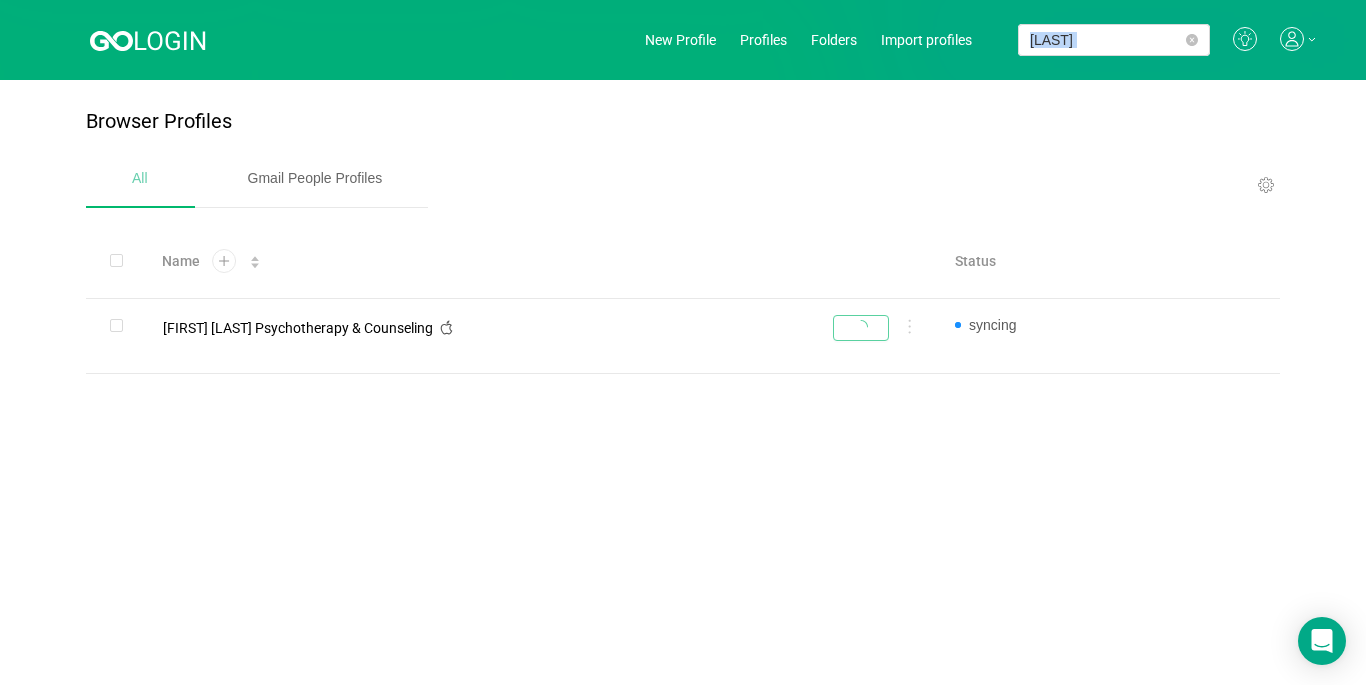 click on "[LAST]" at bounding box center [1096, 40] 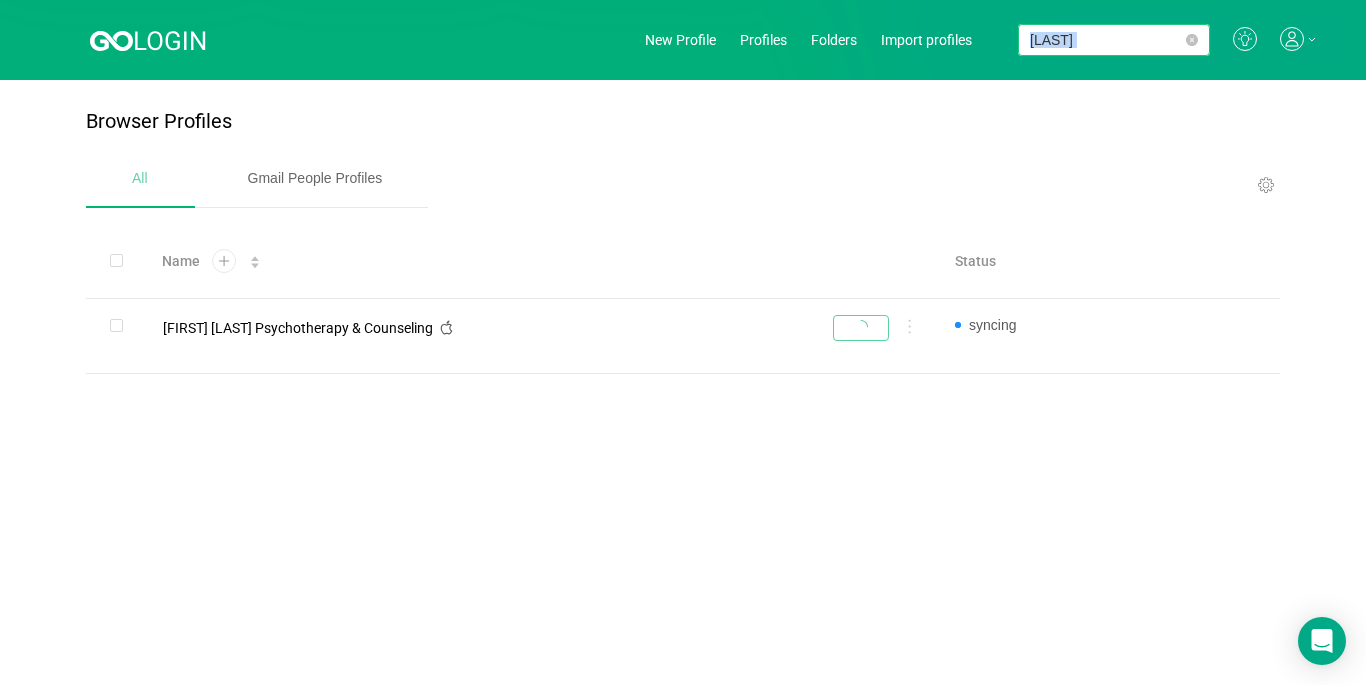 click on "[LAST]" at bounding box center (1114, 40) 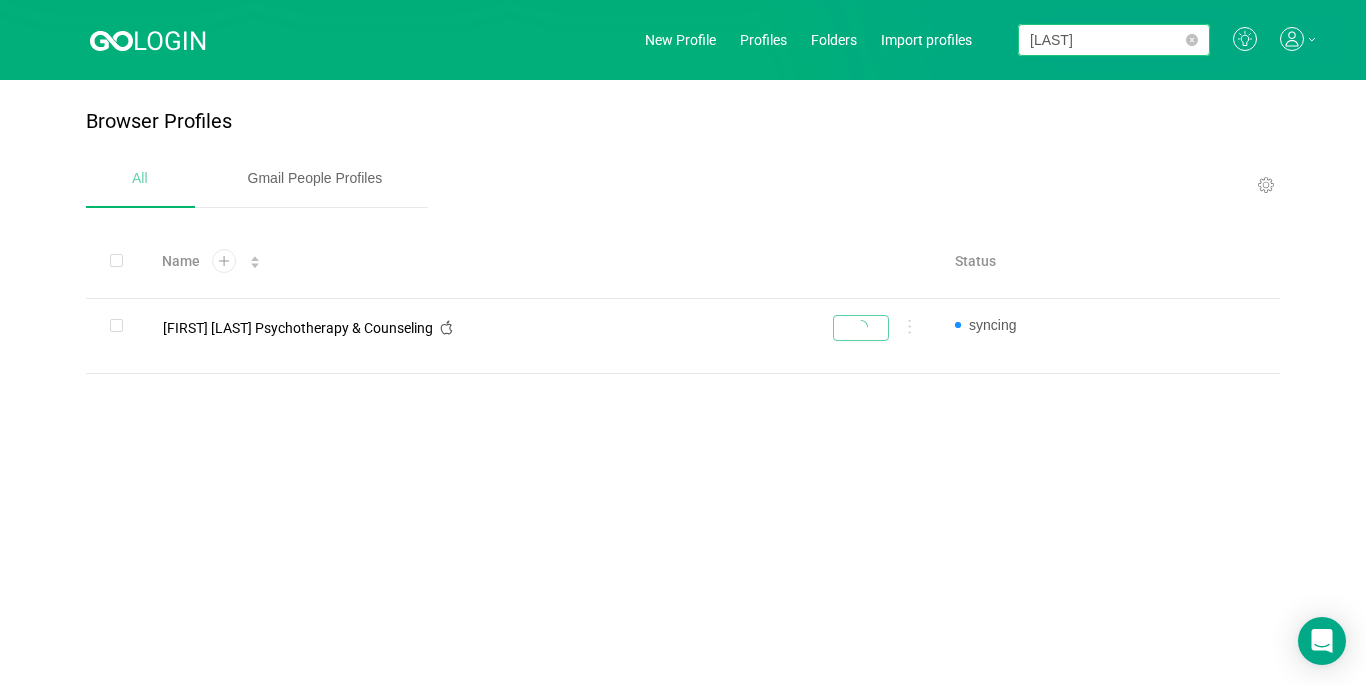 click on "[LAST]" at bounding box center [1114, 40] 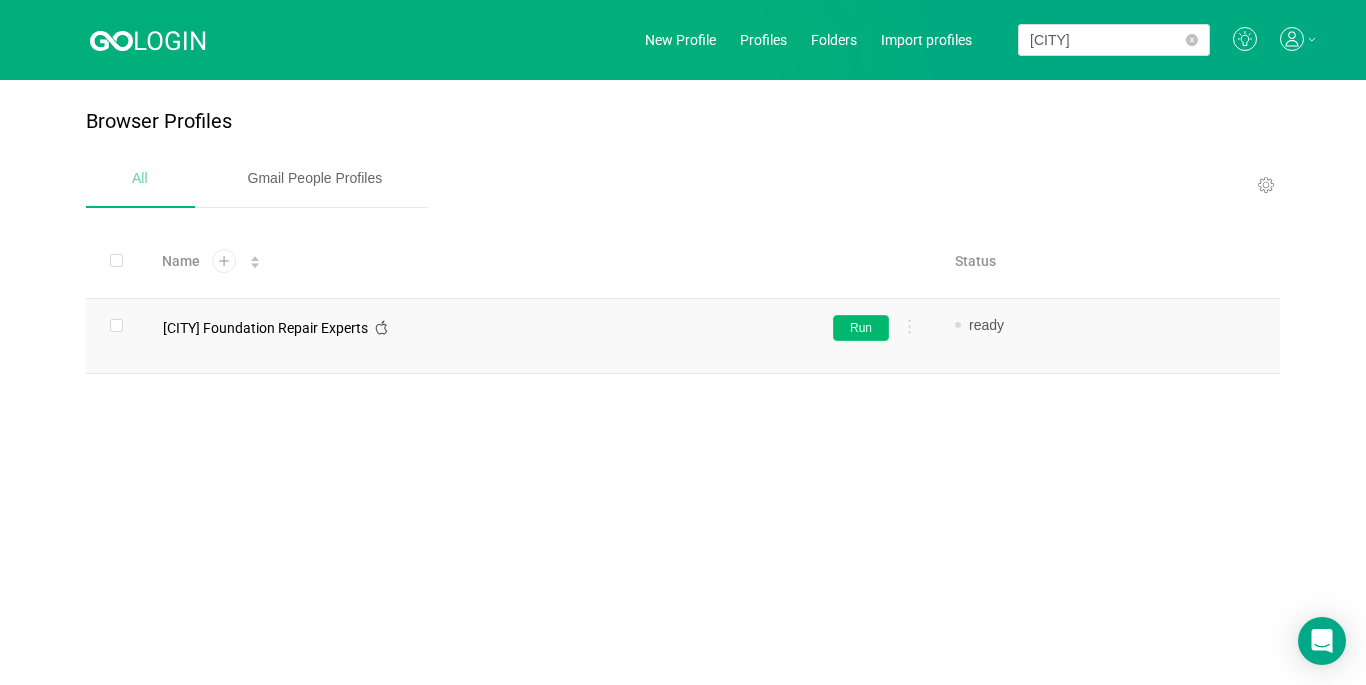 click on "Run" at bounding box center [861, 328] 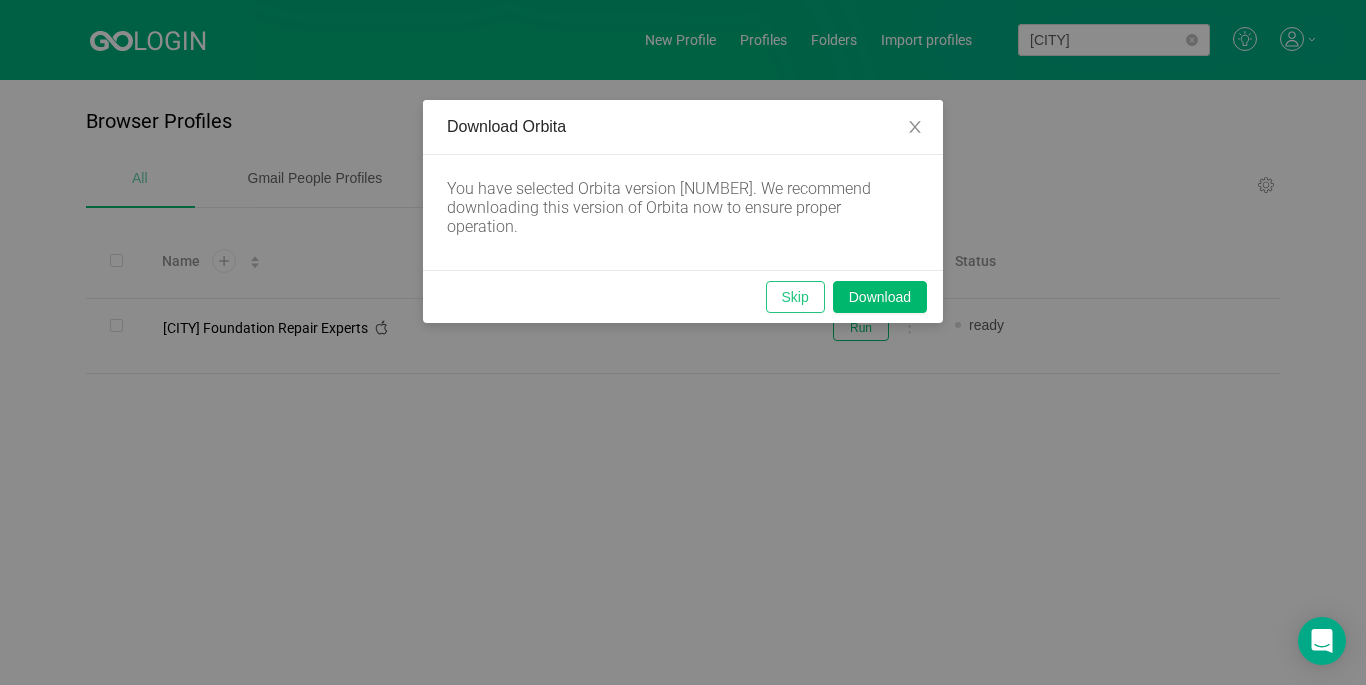 click on "Skip" at bounding box center [795, 297] 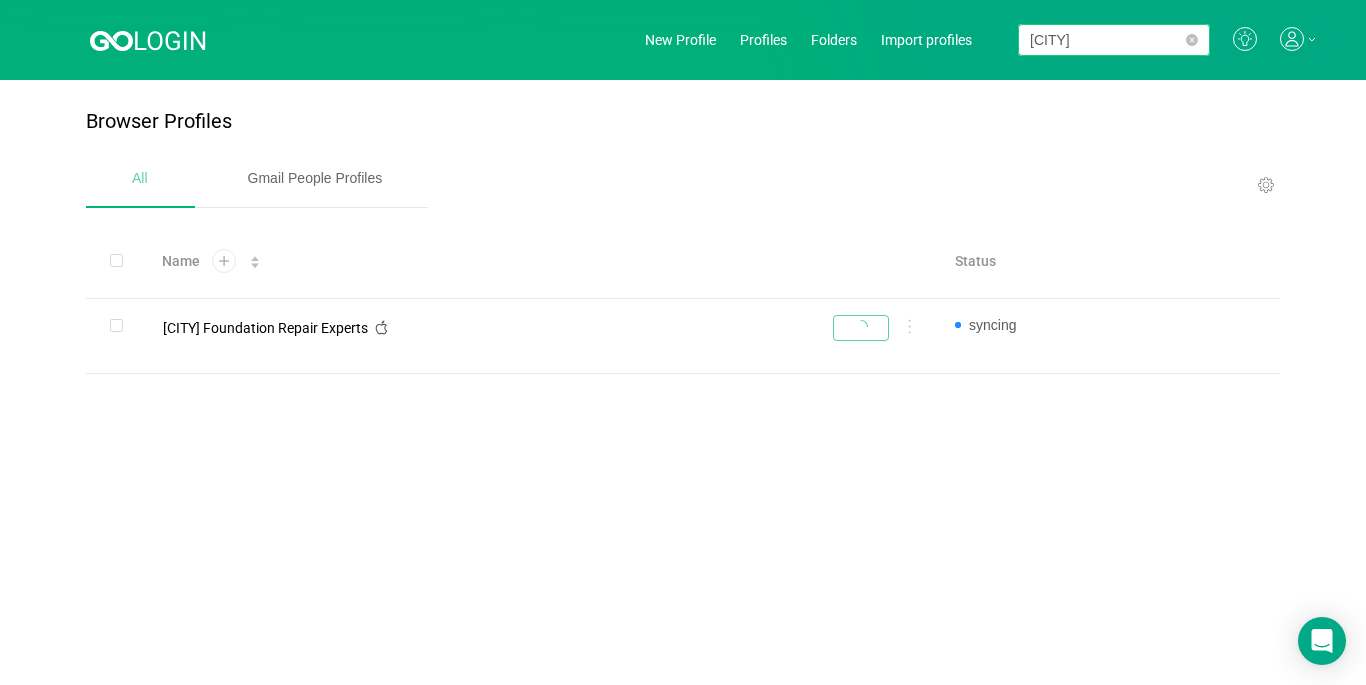 click on "[CITY]" at bounding box center (1114, 40) 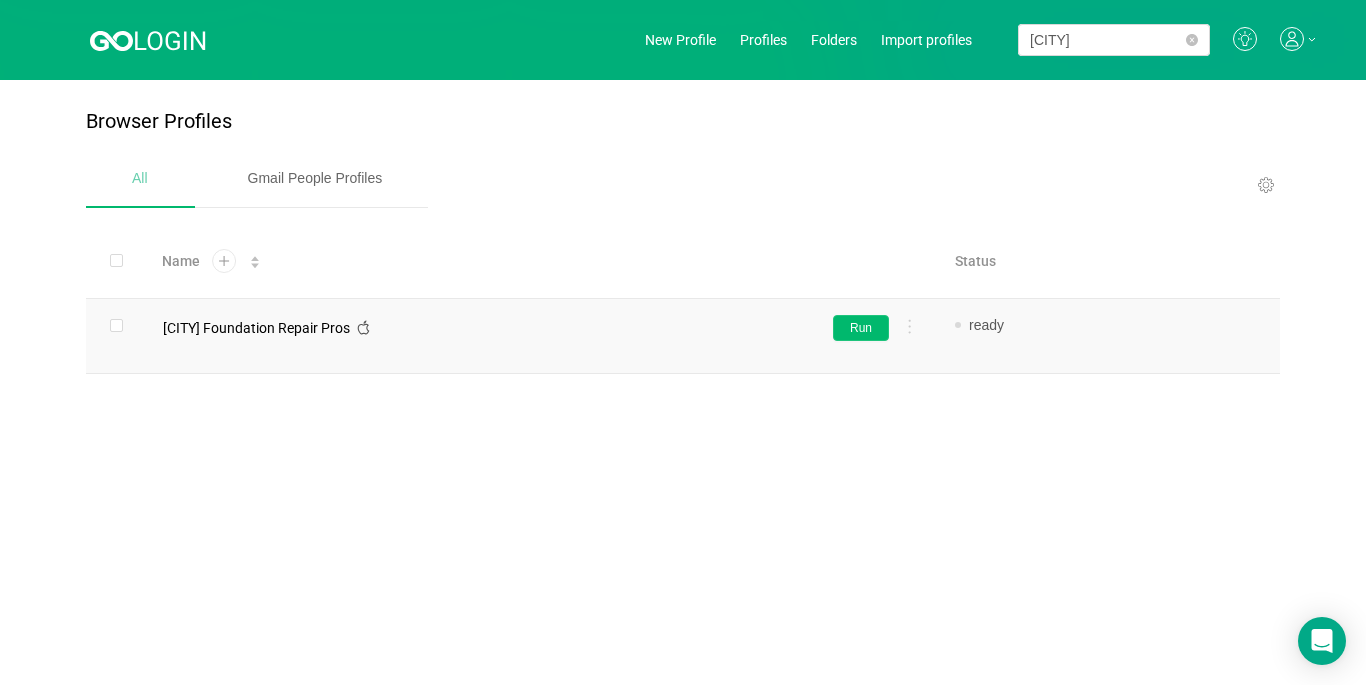 click on "Run" at bounding box center (861, 328) 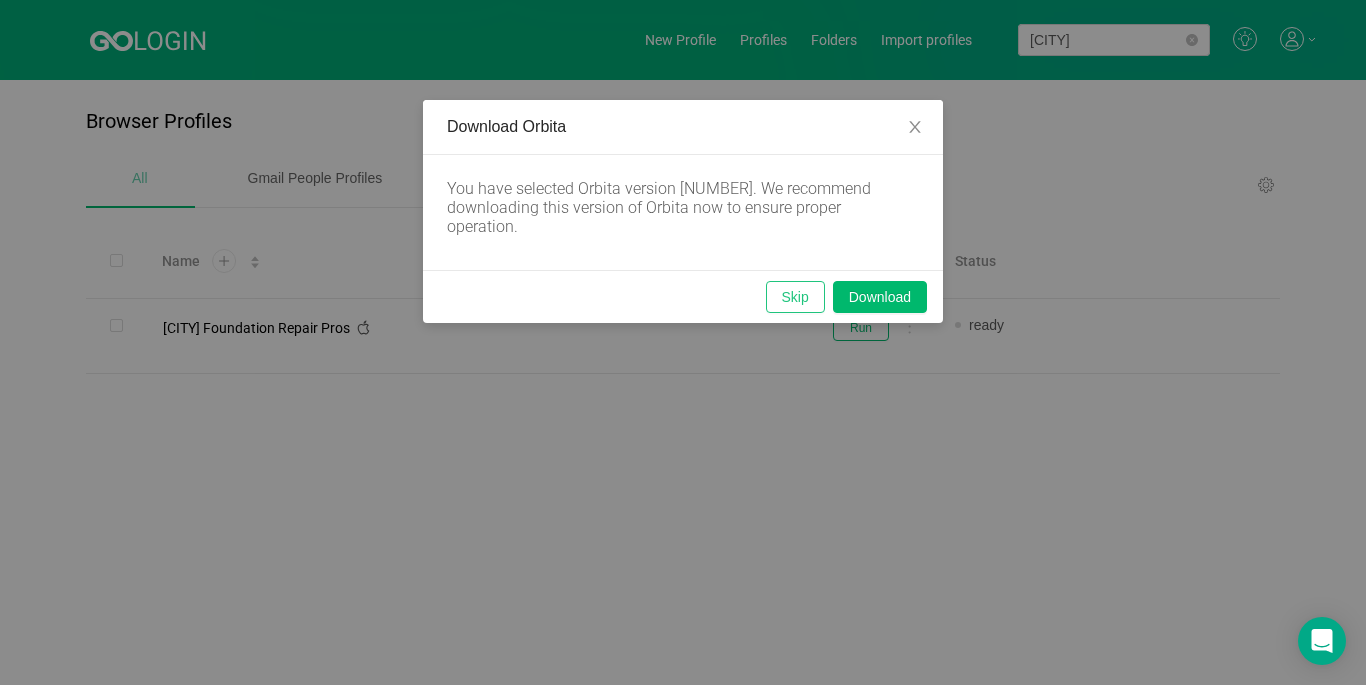 click on "Skip" at bounding box center (795, 297) 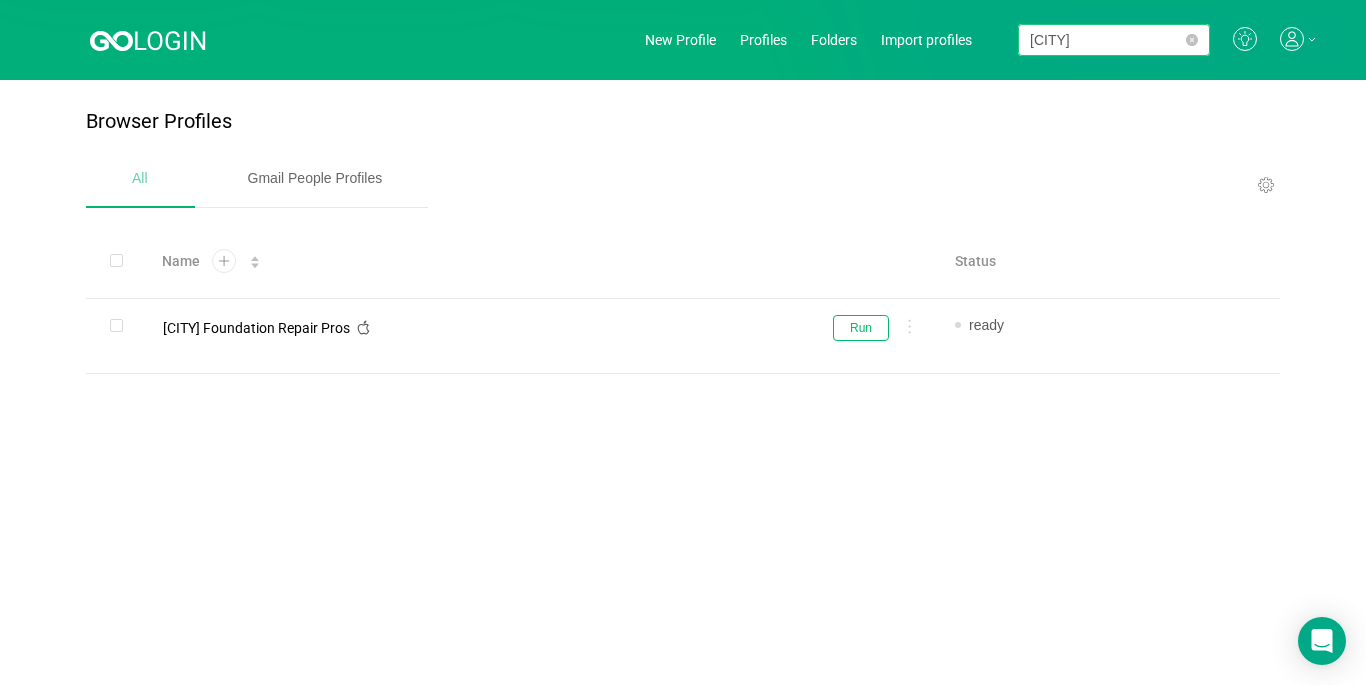 click on "[CITY]" at bounding box center [1114, 40] 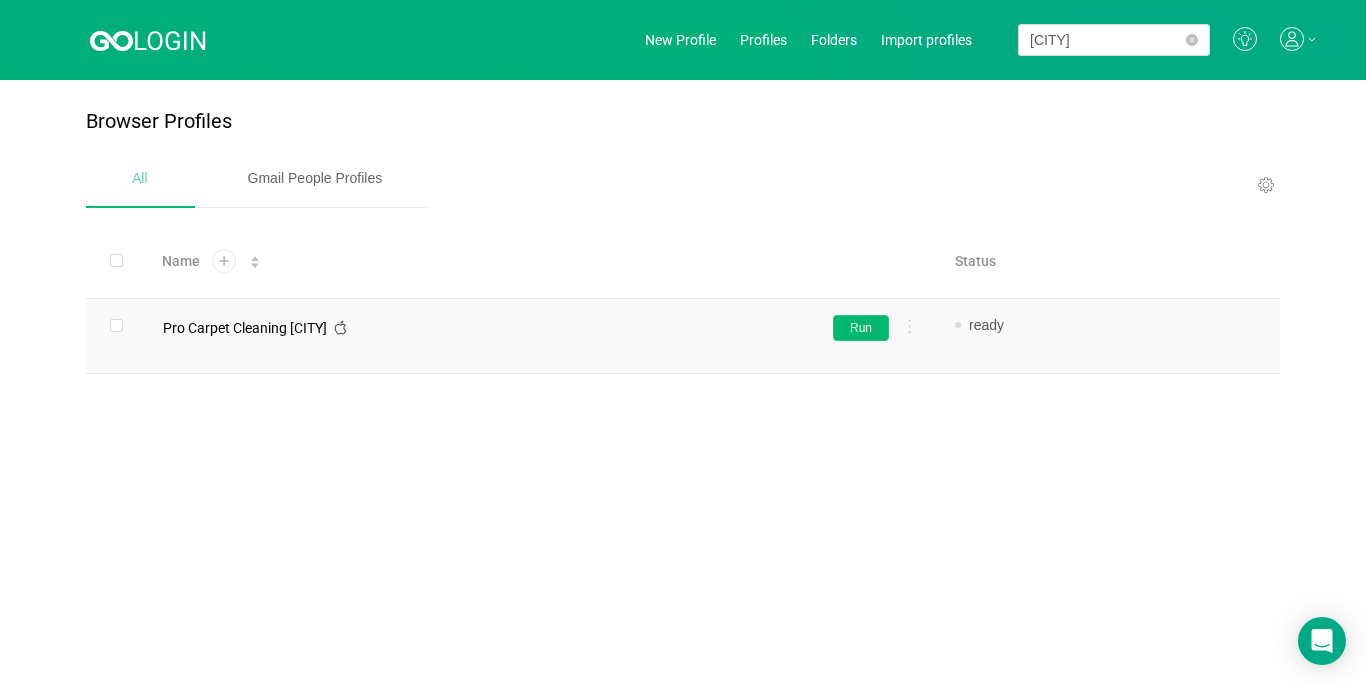 click on "Run" at bounding box center [861, 328] 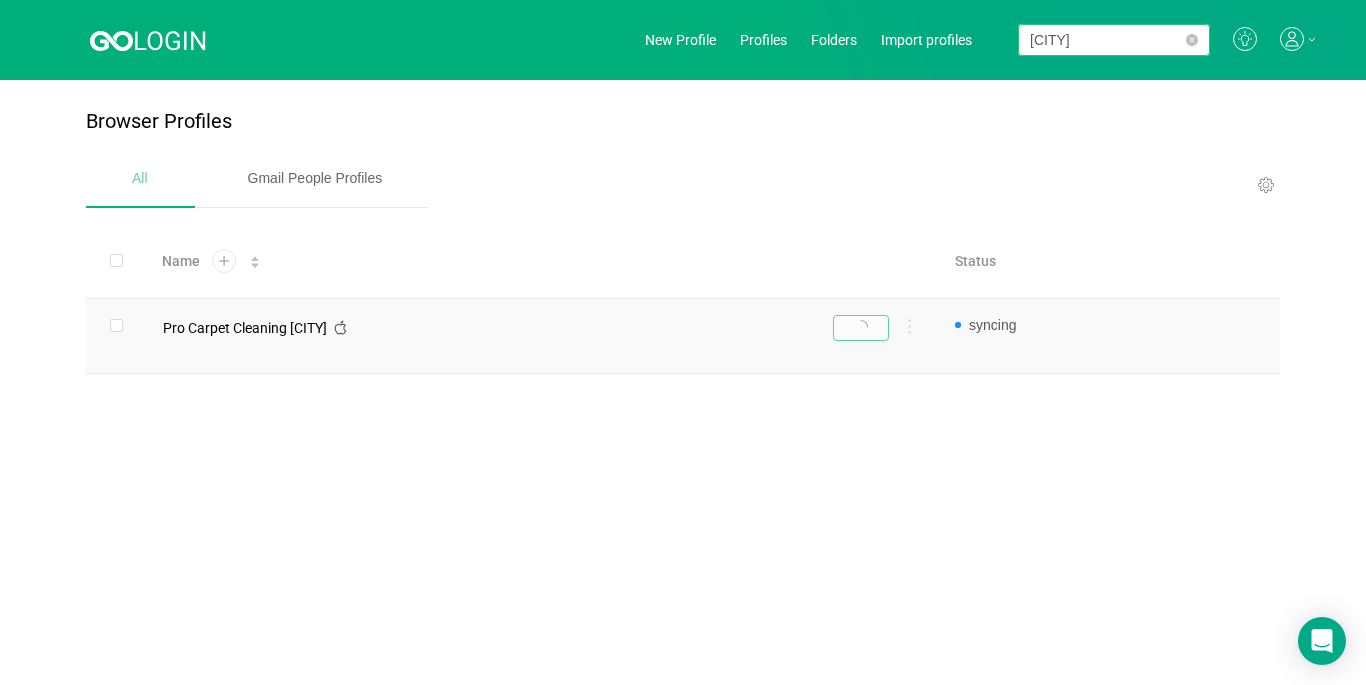 click on "[CITY]" at bounding box center (1114, 40) 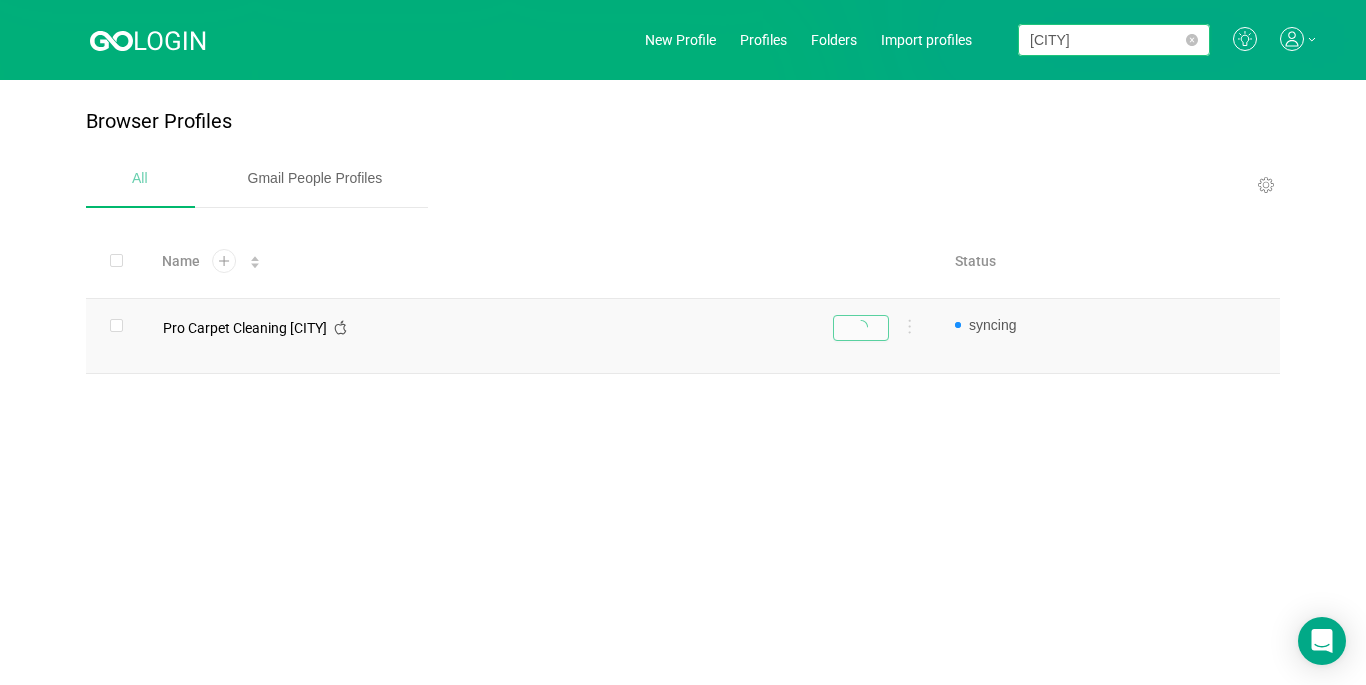 type on "[CITY]" 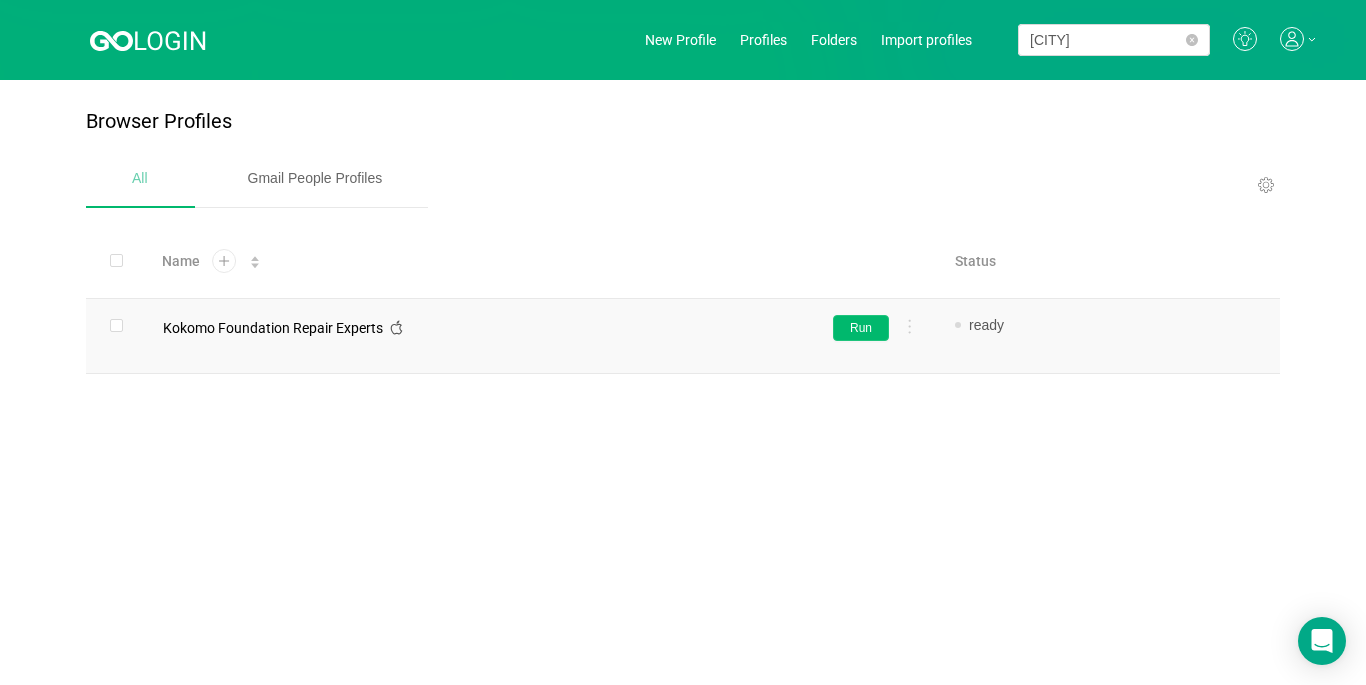 click on "Run" at bounding box center [861, 328] 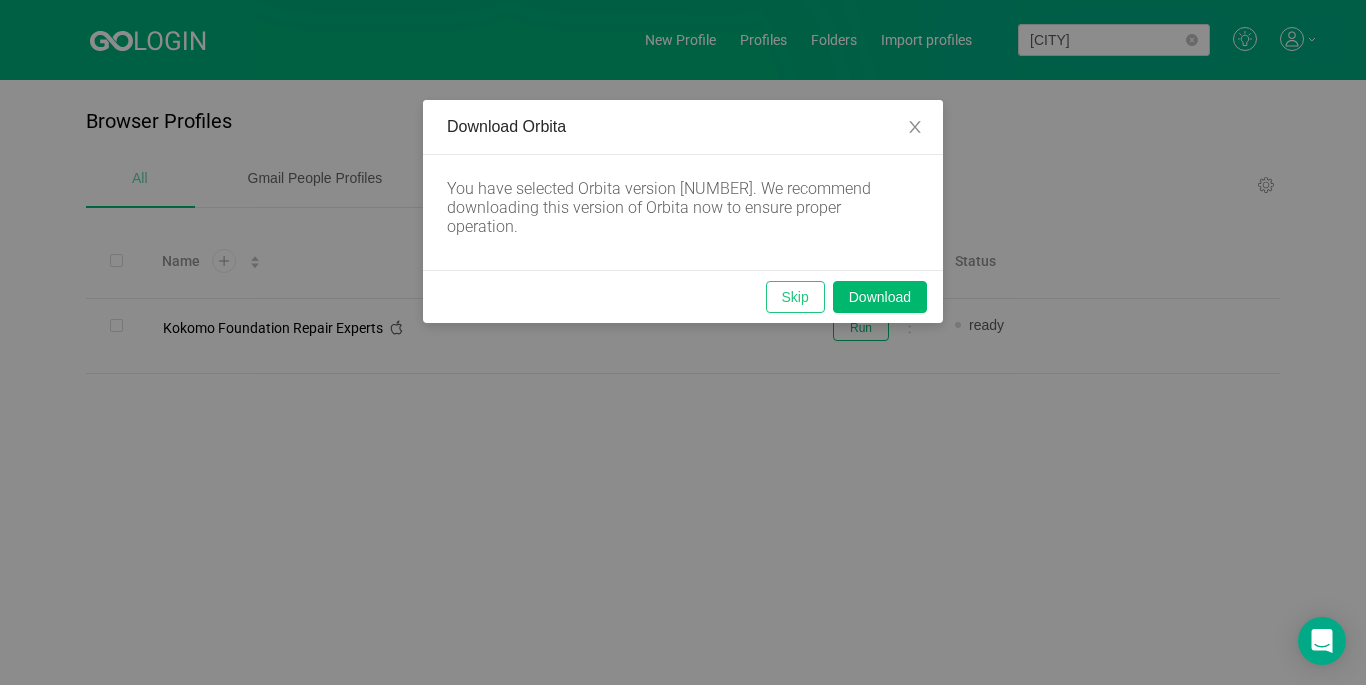 click on "Skip" at bounding box center (795, 297) 